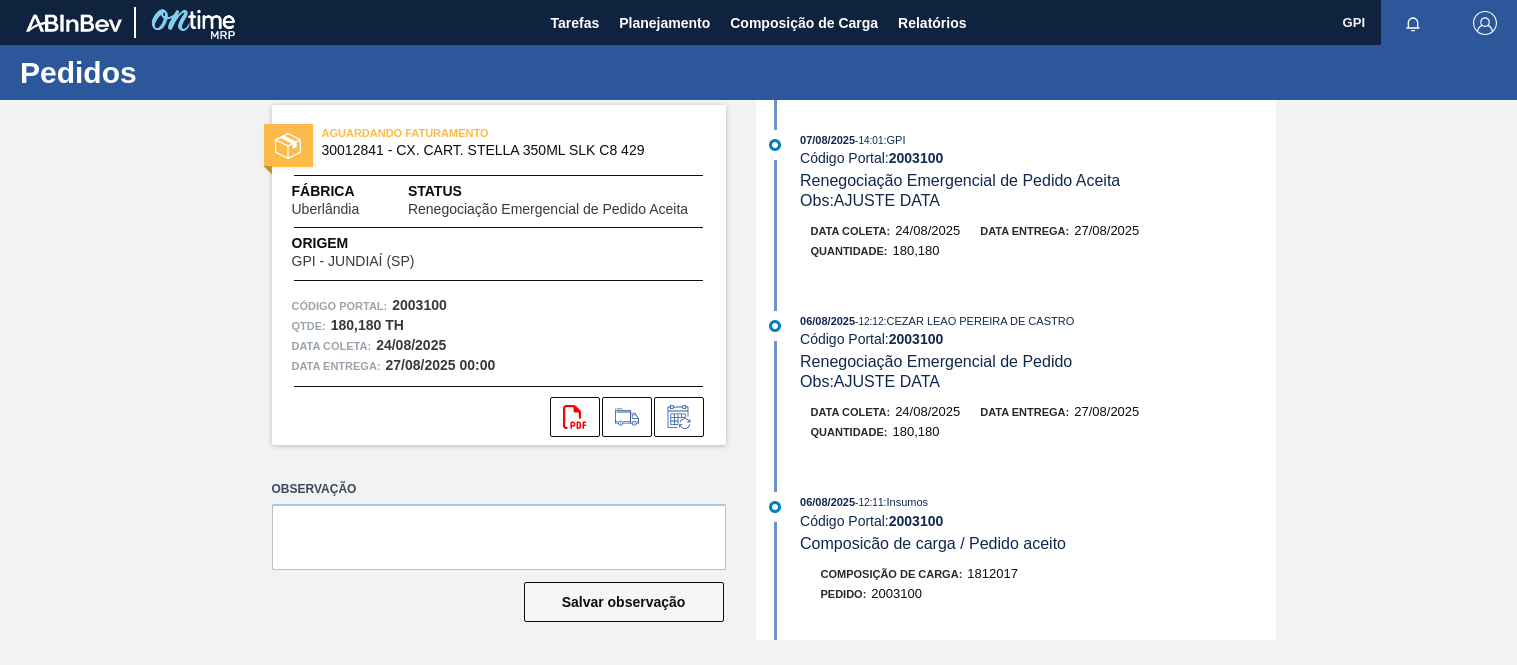 scroll, scrollTop: 0, scrollLeft: 0, axis: both 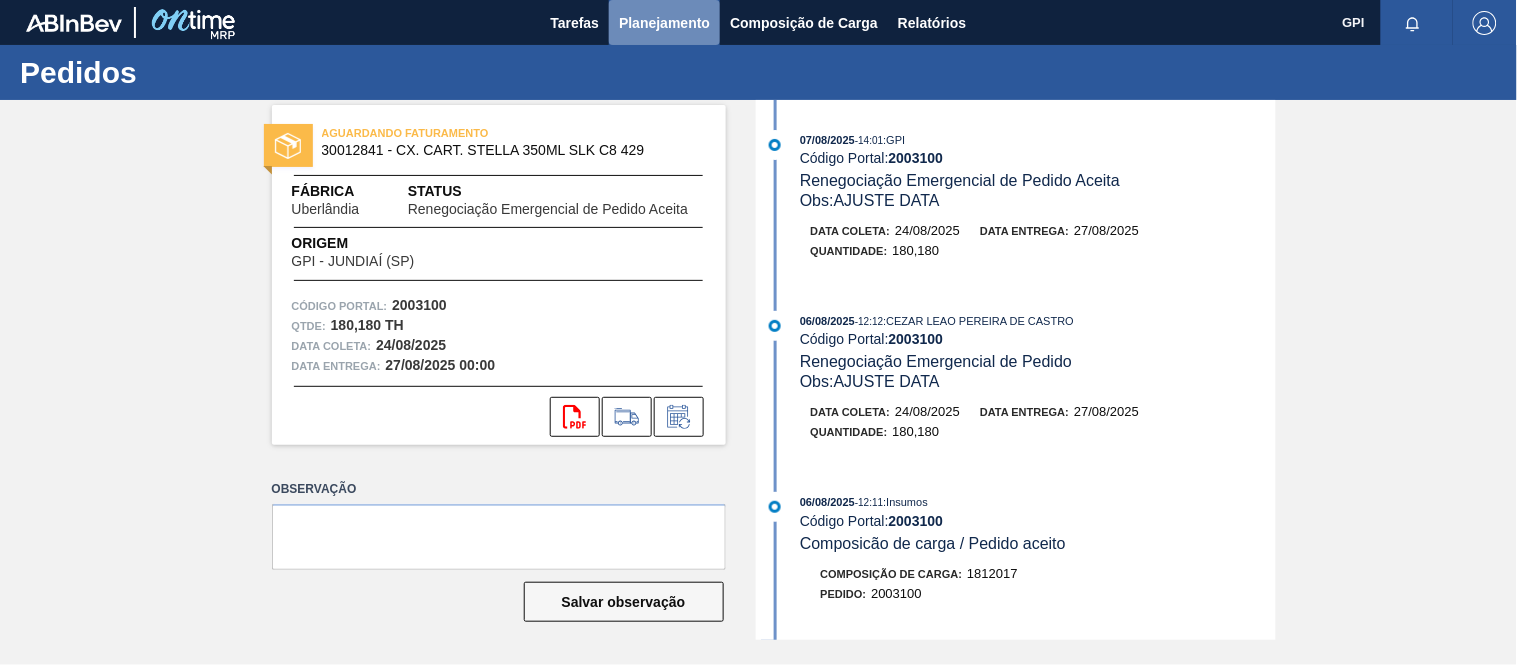 click on "Planejamento" at bounding box center [664, 22] 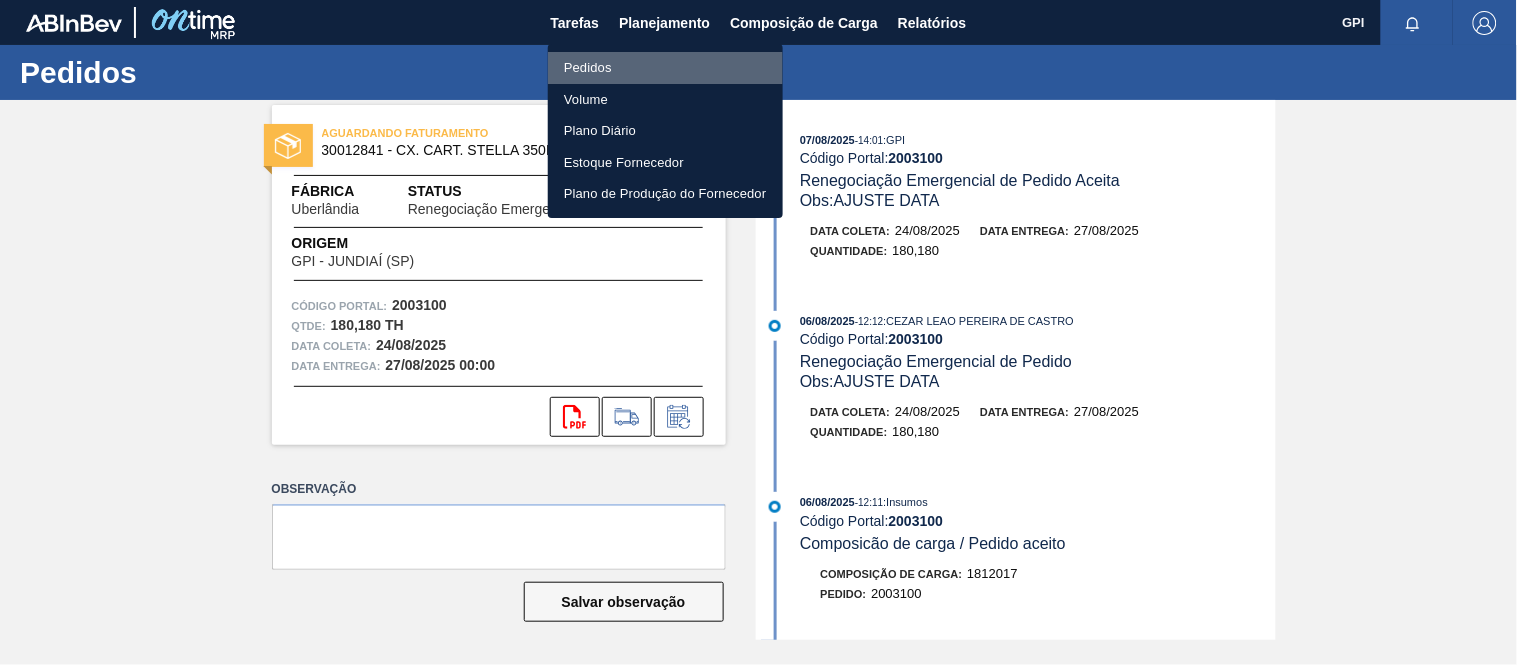 click on "Pedidos" at bounding box center (665, 68) 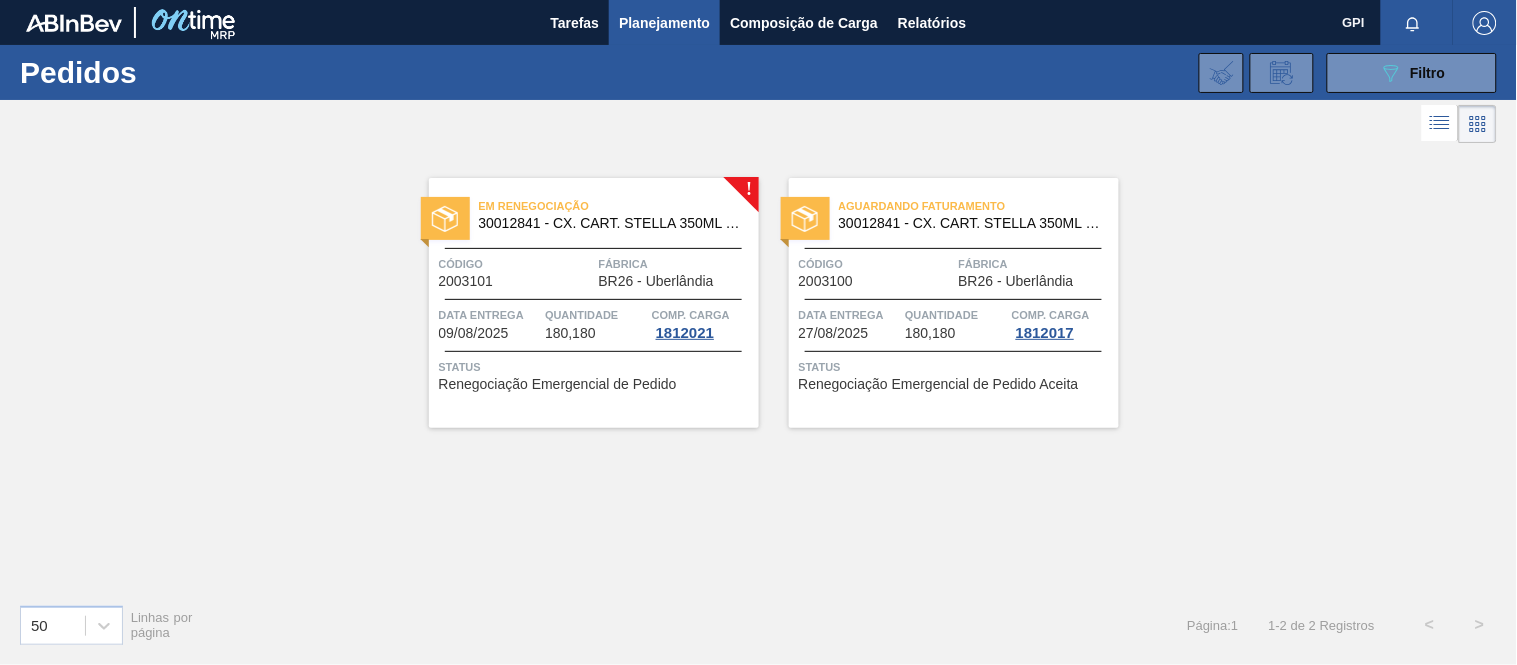 click on "Em renegociação 30012841 - CX. CART. STELLA 350ML SLK C8 429" at bounding box center [594, 215] 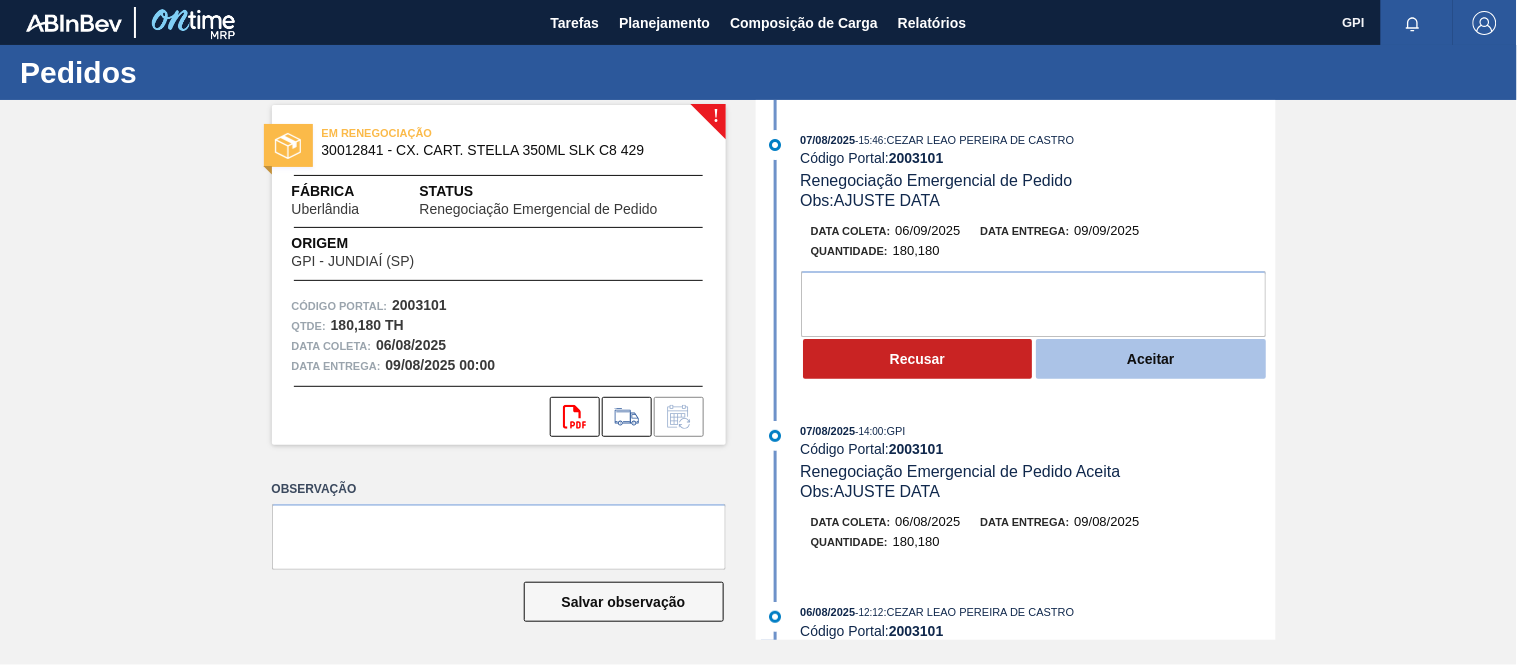 click on "Aceitar" at bounding box center [1151, 359] 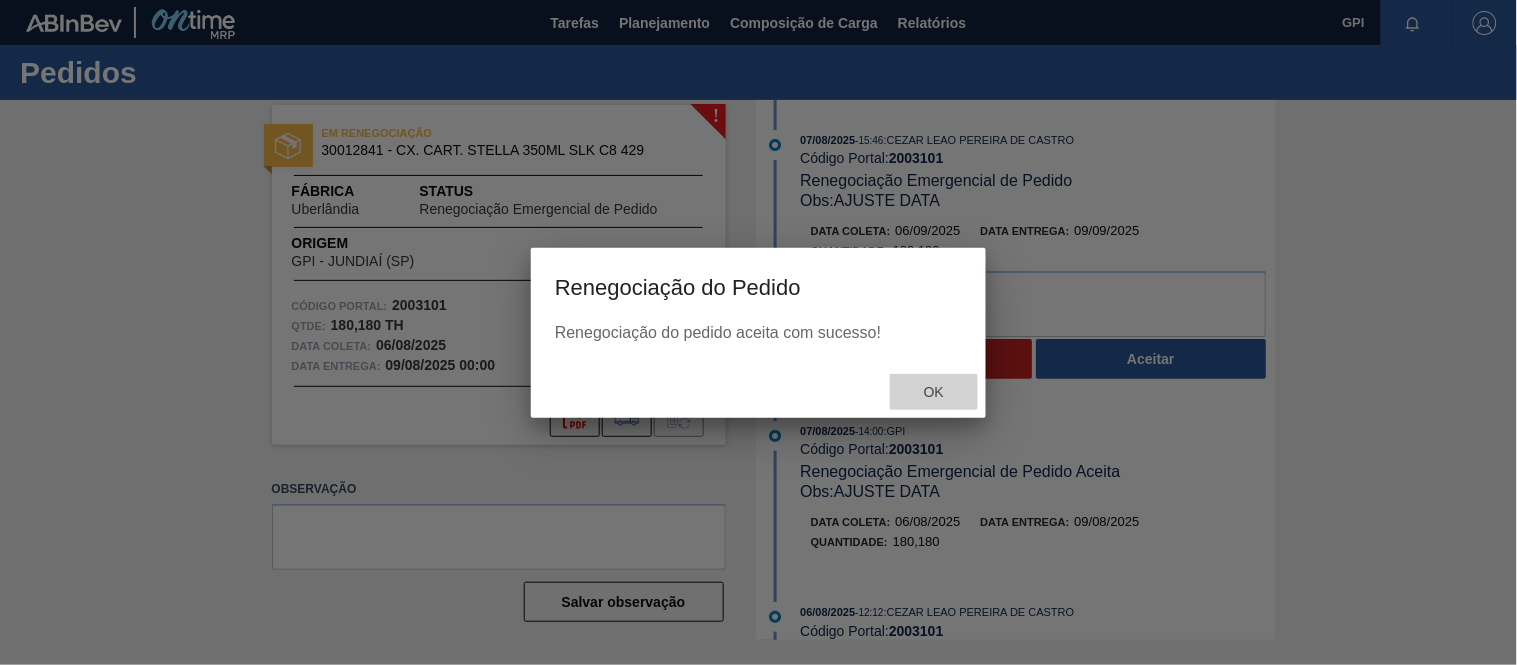 click on "Ok" at bounding box center (934, 392) 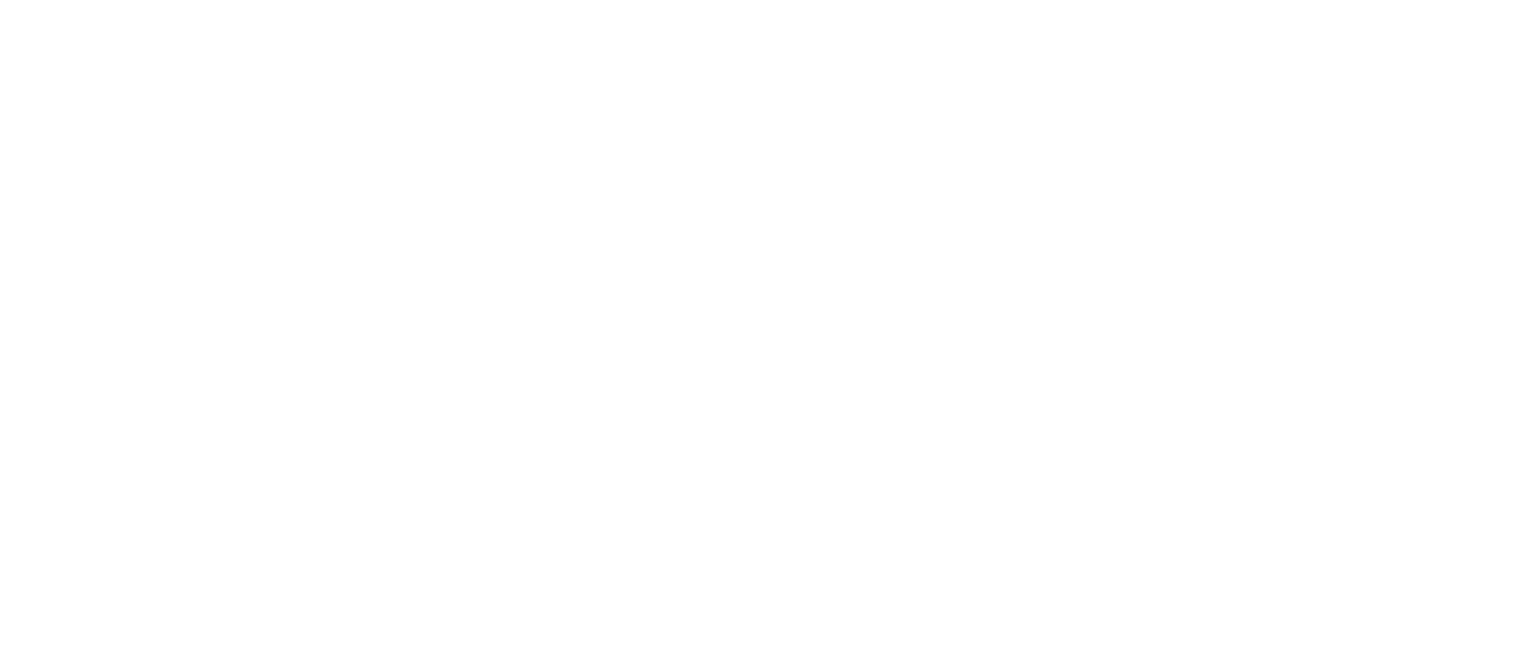 scroll, scrollTop: 0, scrollLeft: 0, axis: both 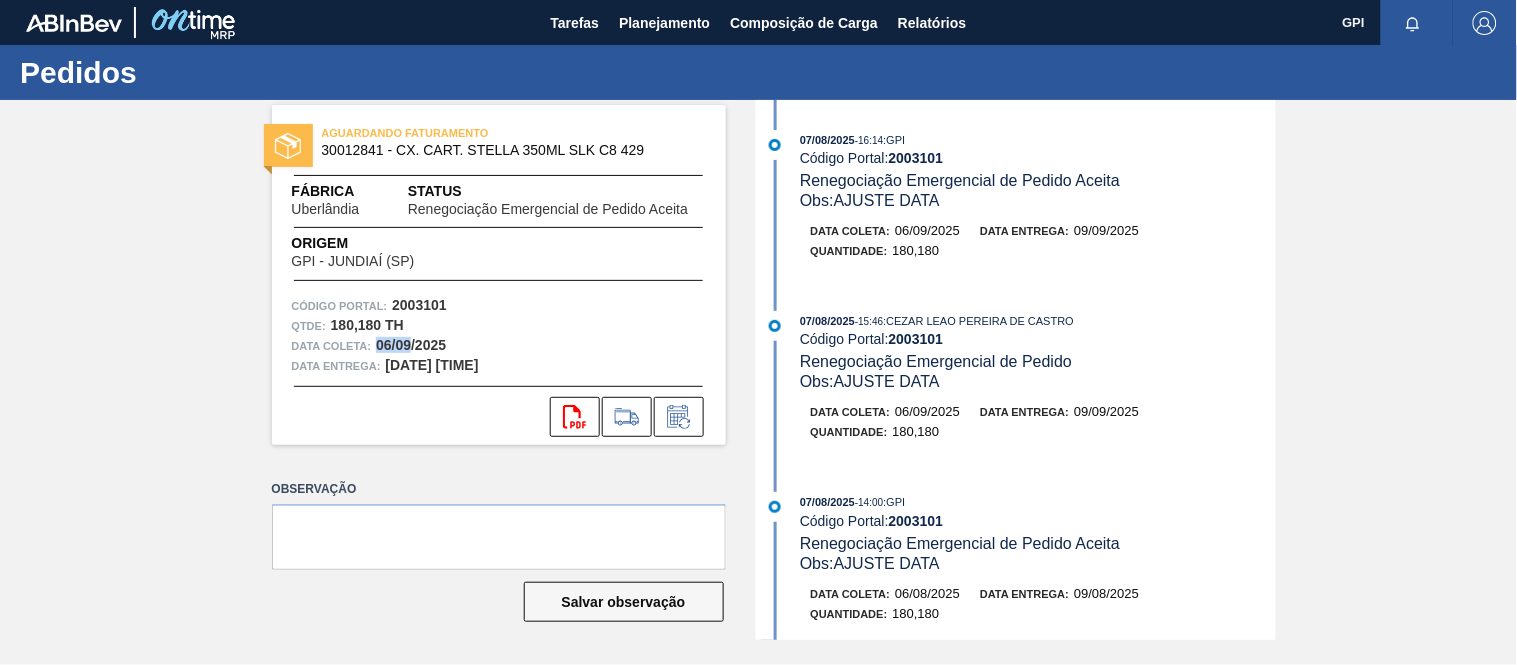 drag, startPoint x: 376, startPoint y: 336, endPoint x: 410, endPoint y: 340, distance: 34.234486 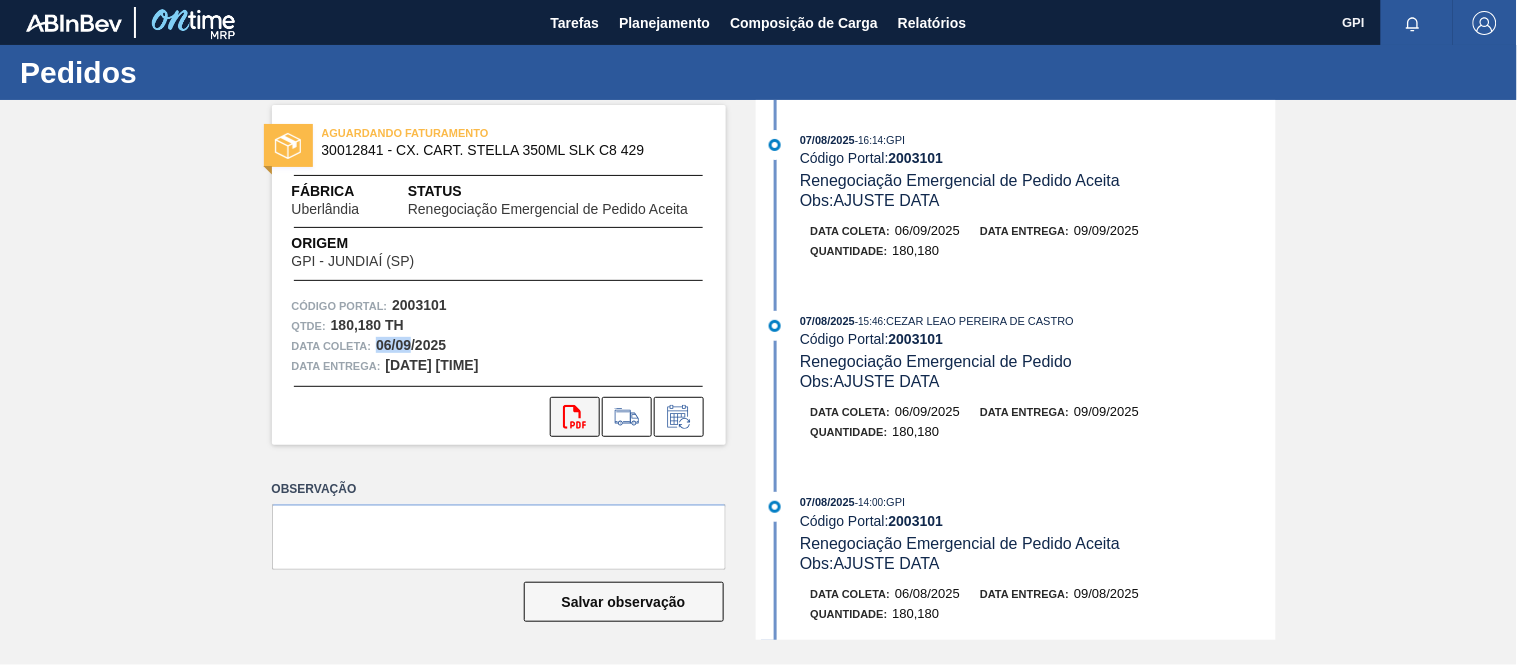 copy on "06/09" 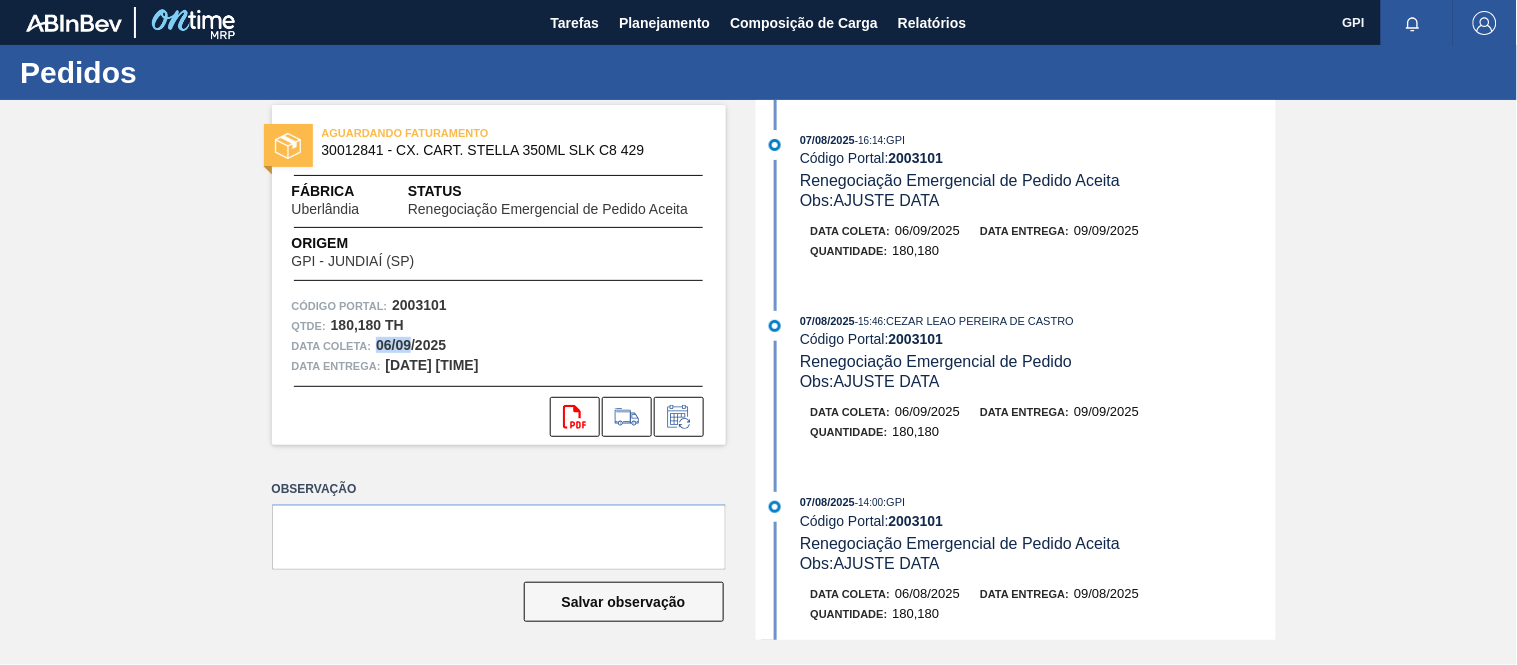 copy on "06/09" 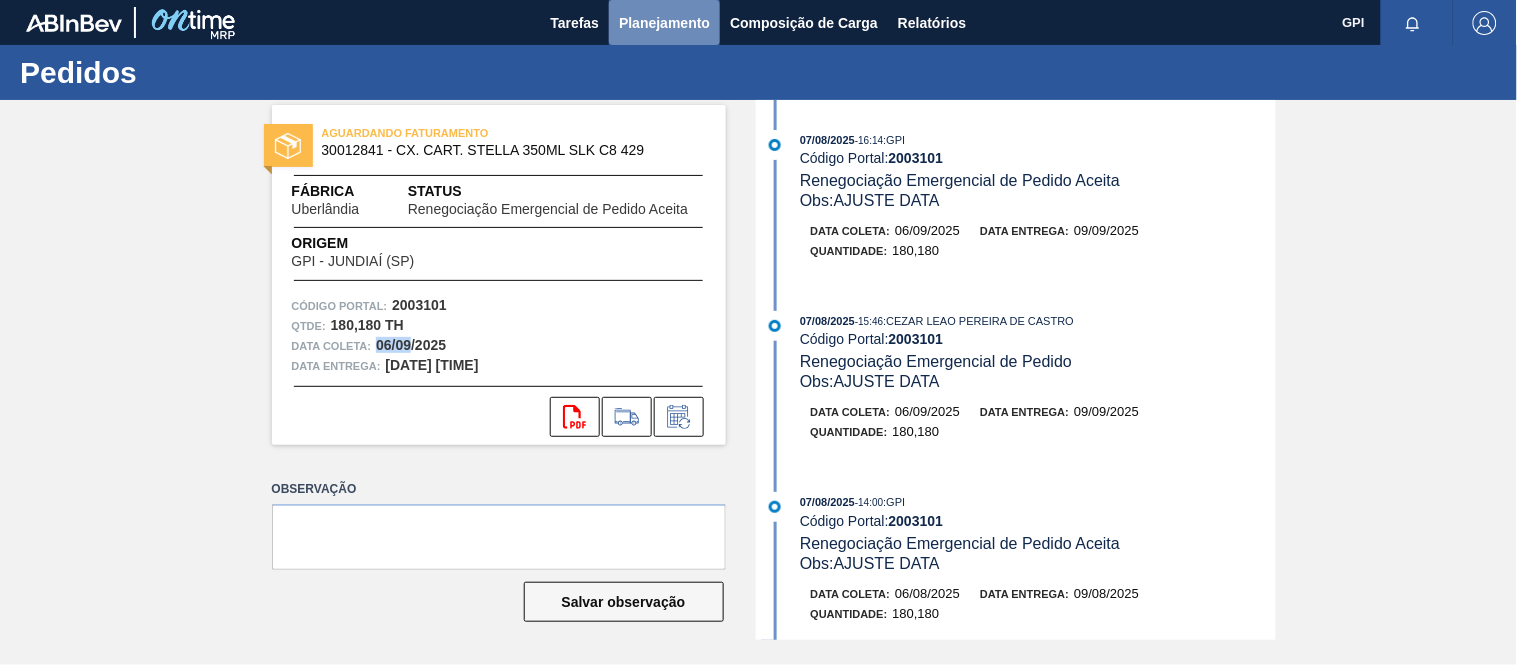 click on "Planejamento" at bounding box center (664, 23) 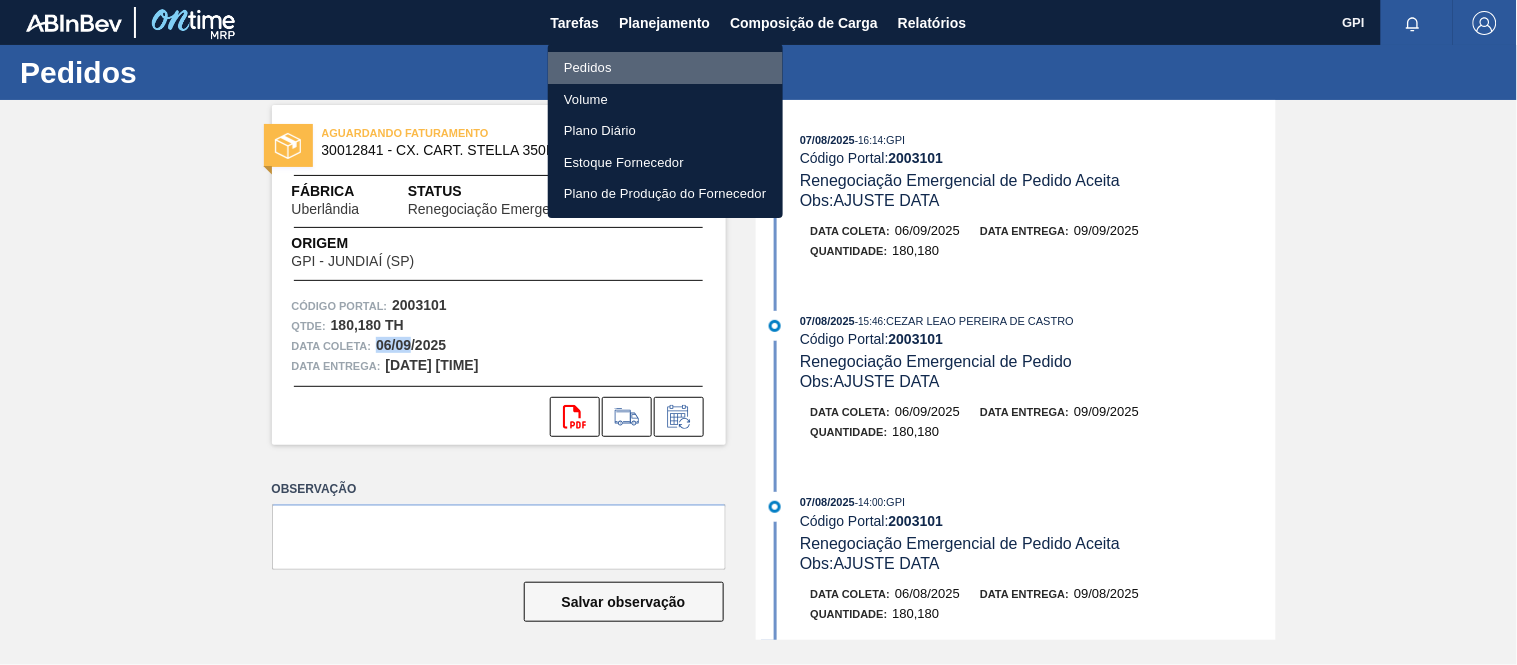 click on "Pedidos" at bounding box center (665, 68) 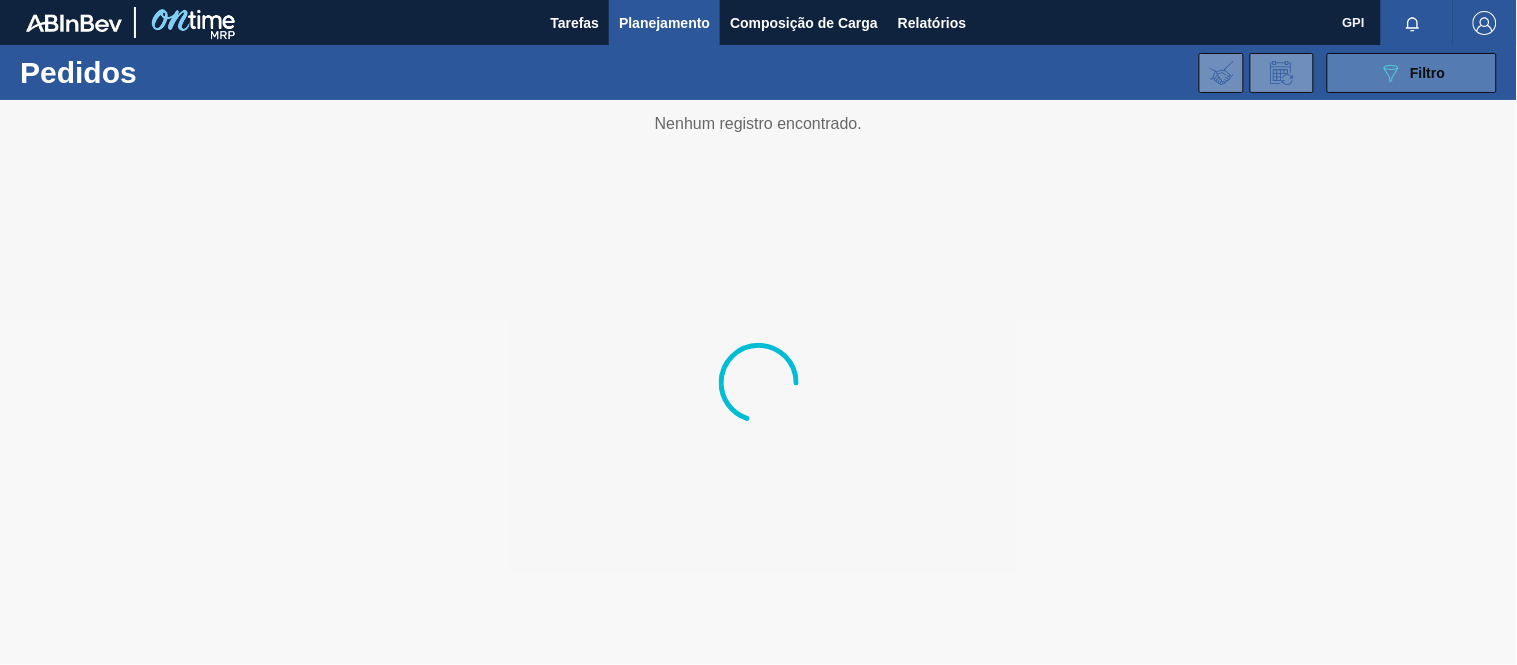 click on "089F7B8B-B2A5-4AFE-B5C0-19BA573D28AC Filtro" at bounding box center (1412, 73) 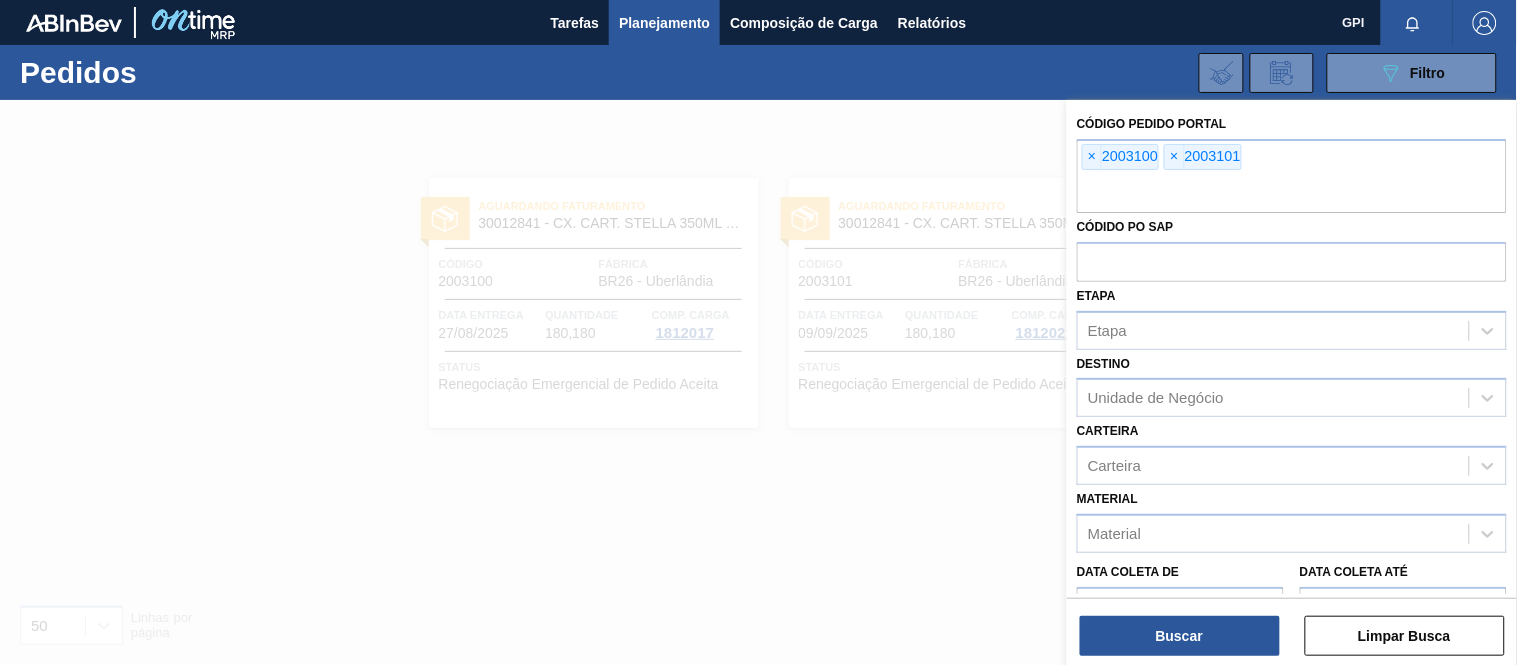 click on "×" at bounding box center [1092, 157] 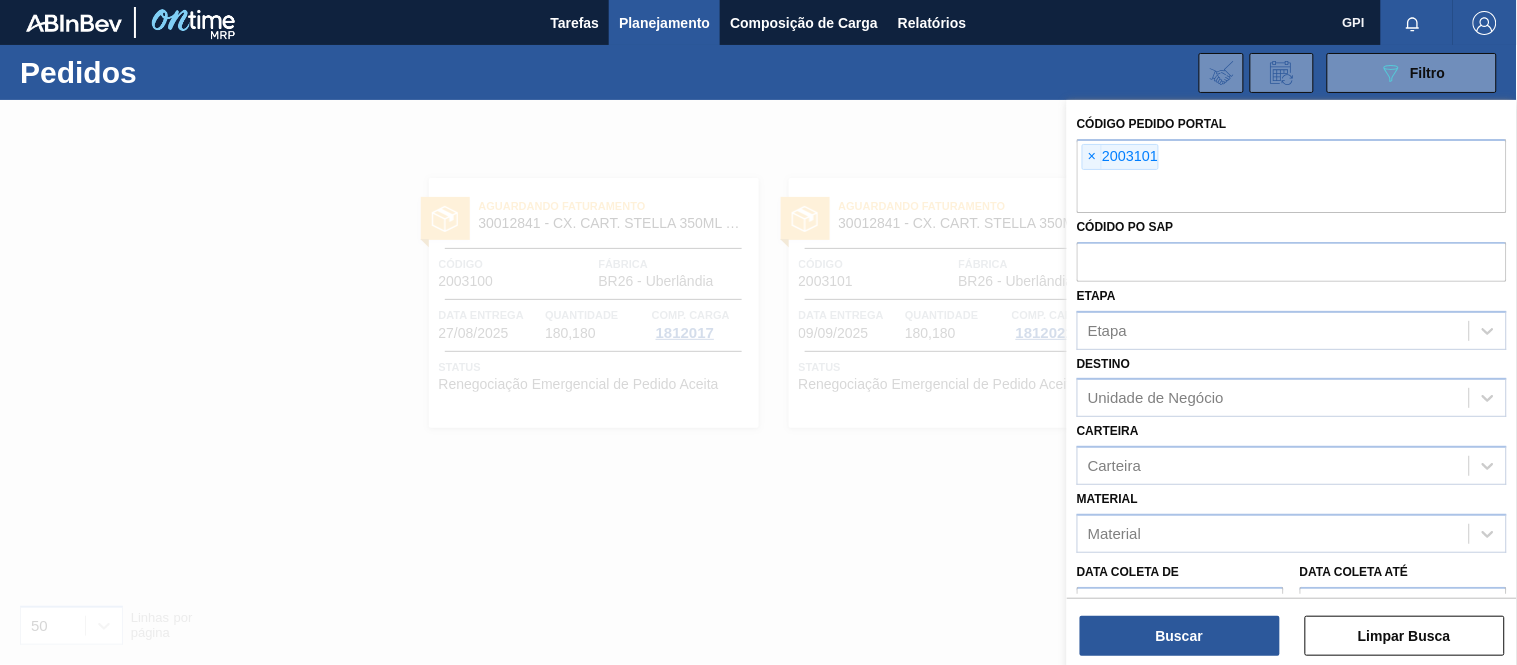 click on "×" at bounding box center [1092, 157] 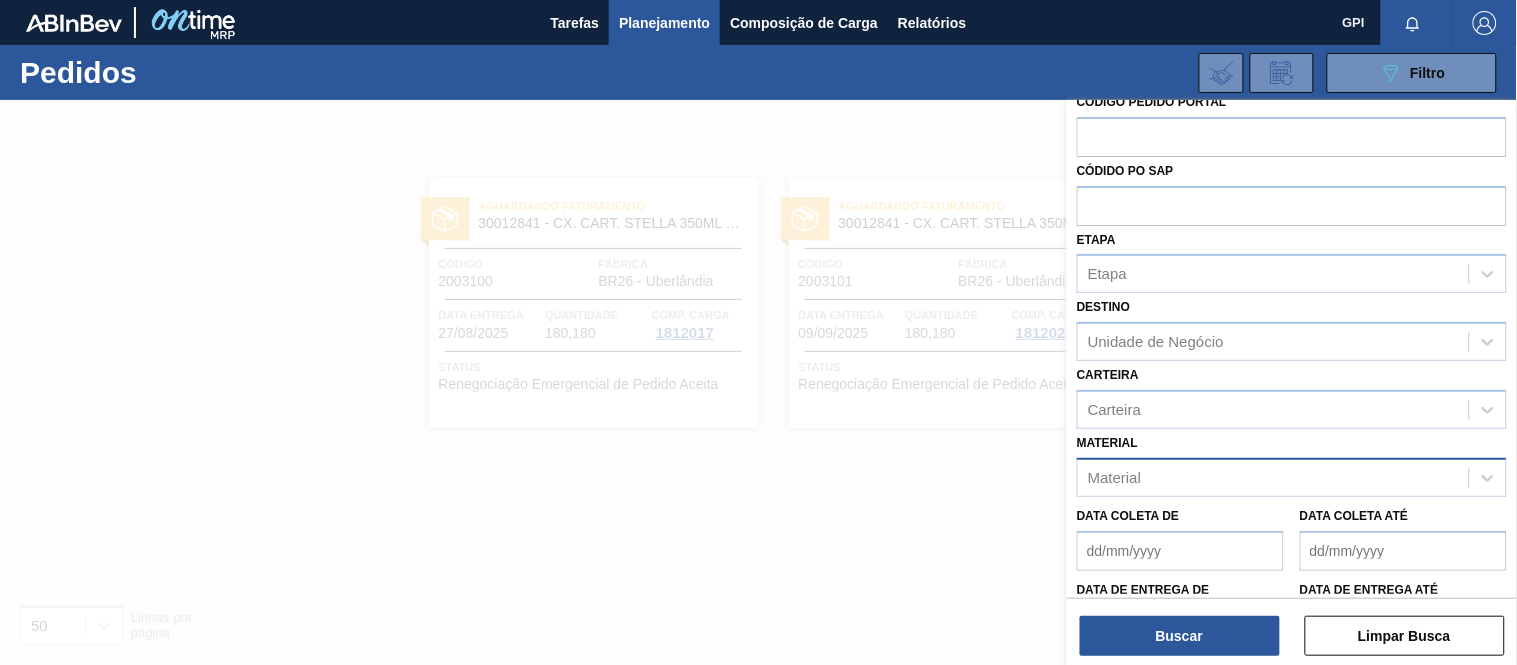 scroll, scrollTop: 25, scrollLeft: 0, axis: vertical 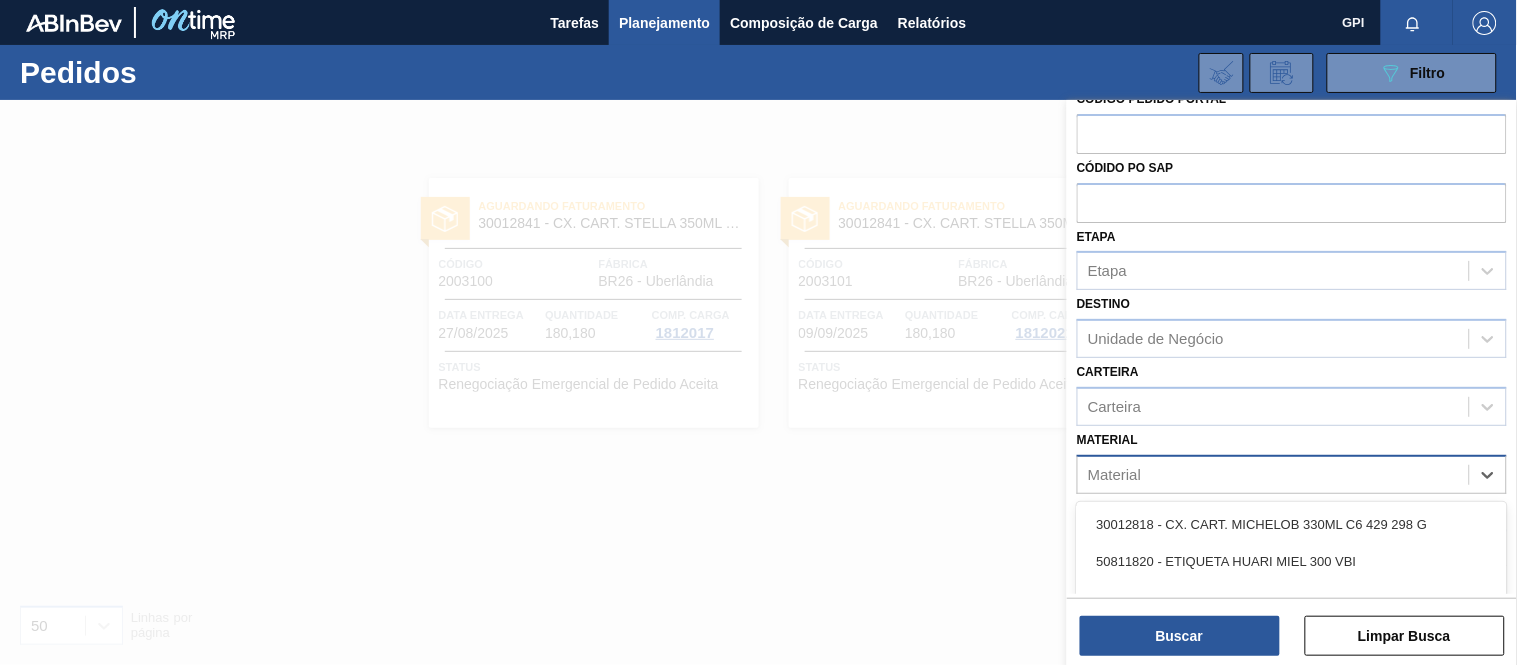 click on "Material" at bounding box center [1273, 474] 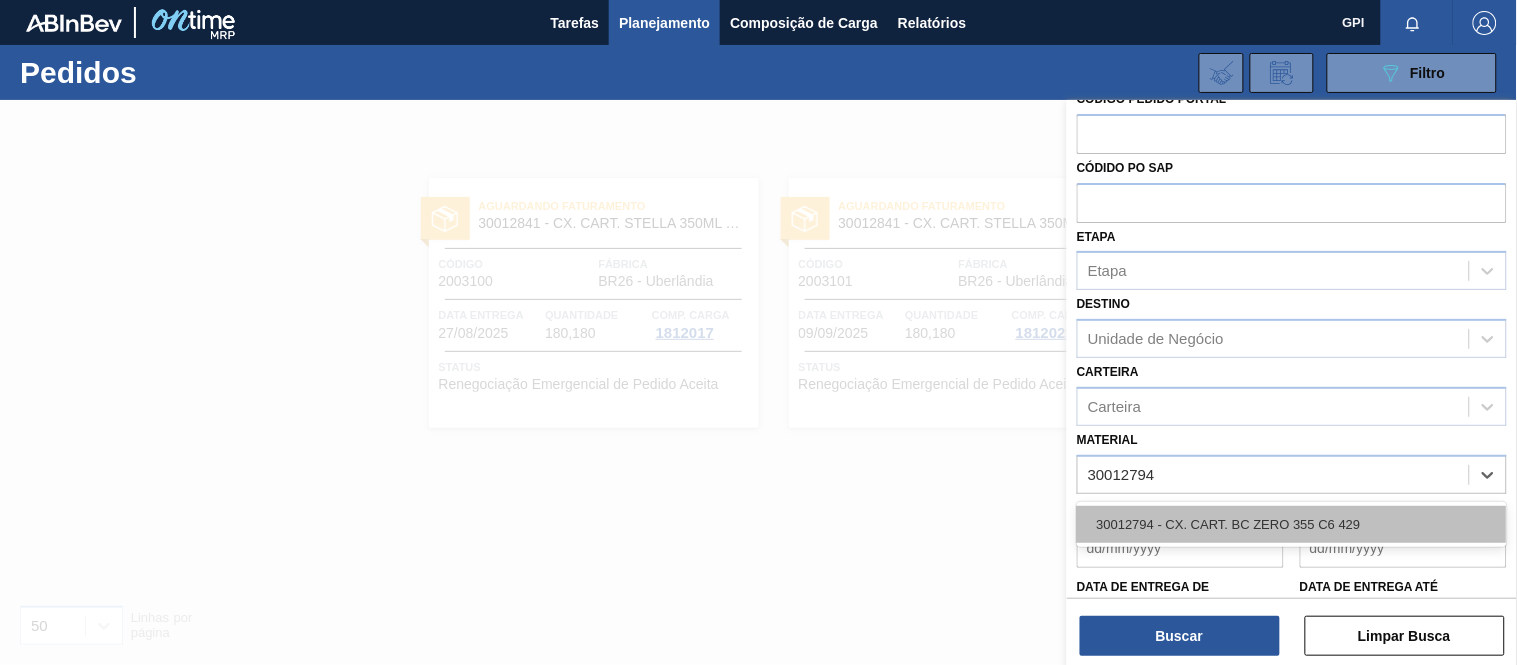click on "30012794 - CX. CART. BC ZERO 355 C6 429" at bounding box center (1292, 524) 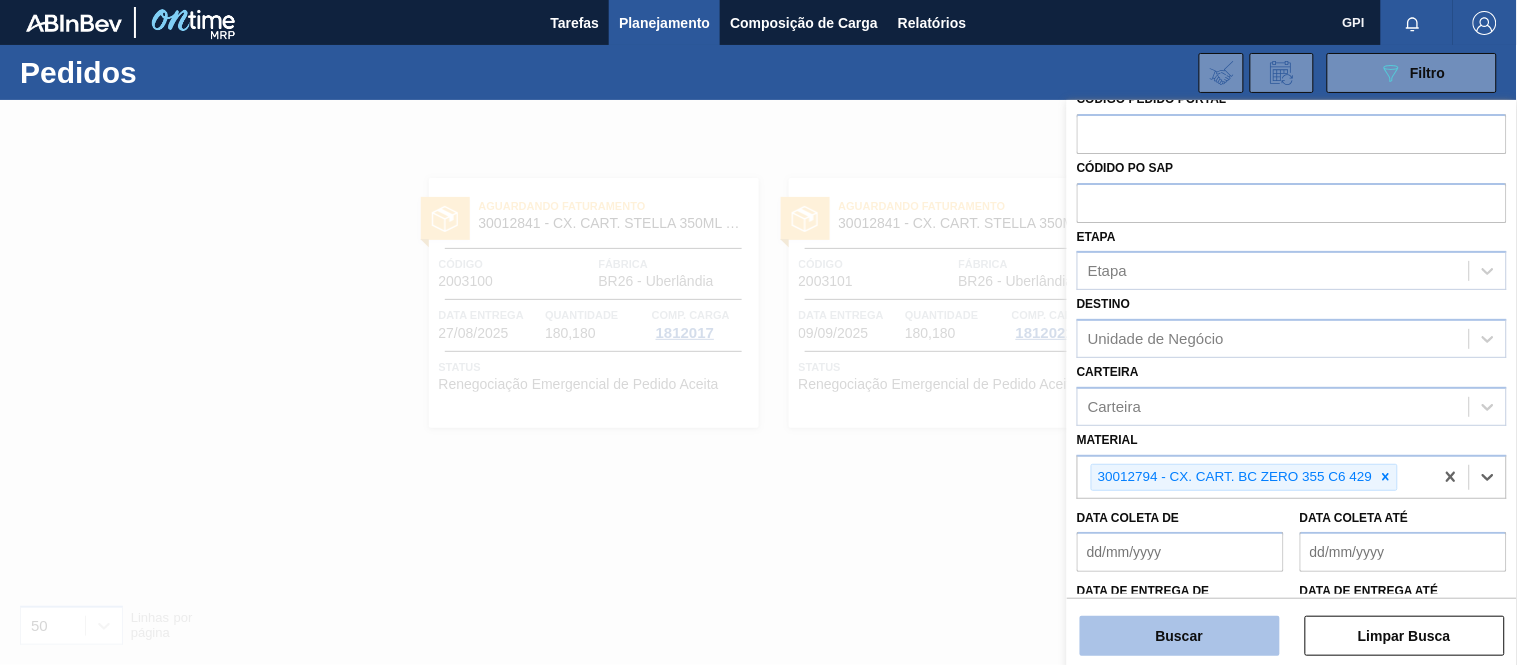 click on "Buscar" at bounding box center [1180, 636] 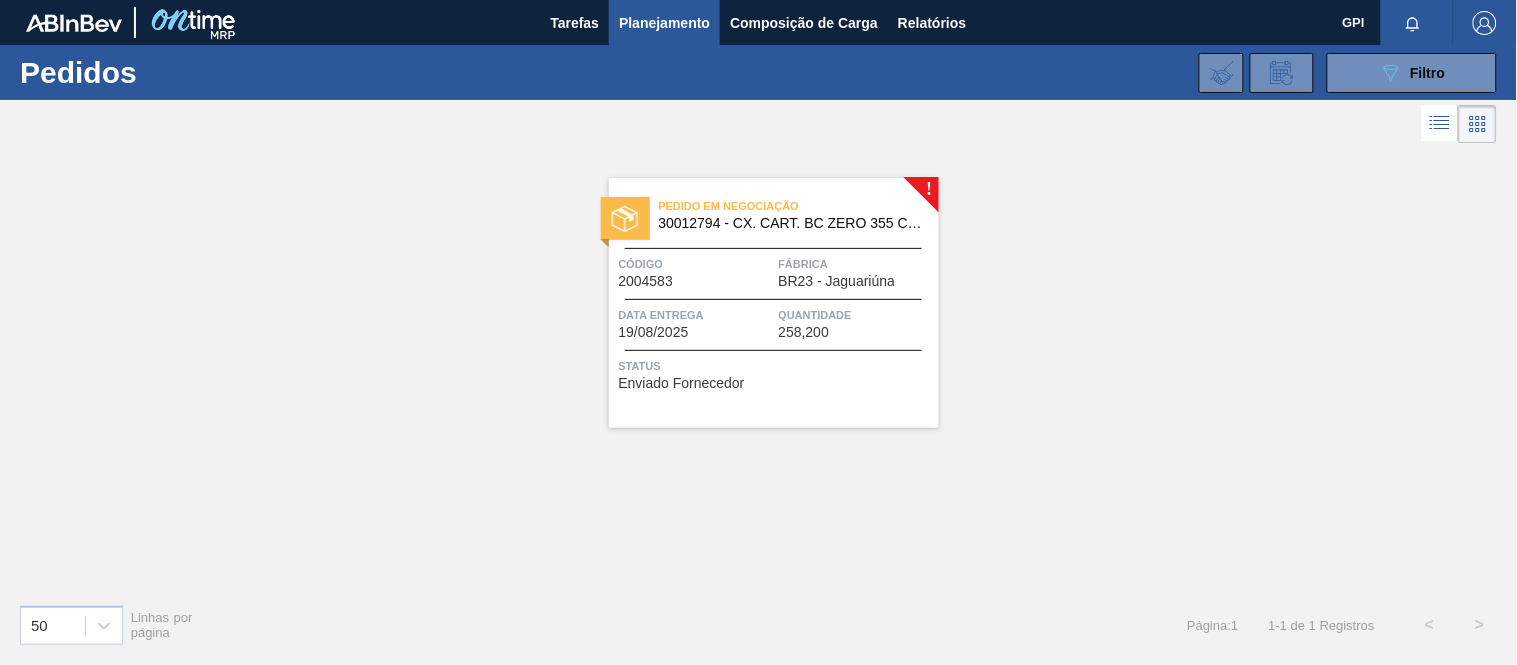 click on "Quantidade 258,200" at bounding box center (856, 322) 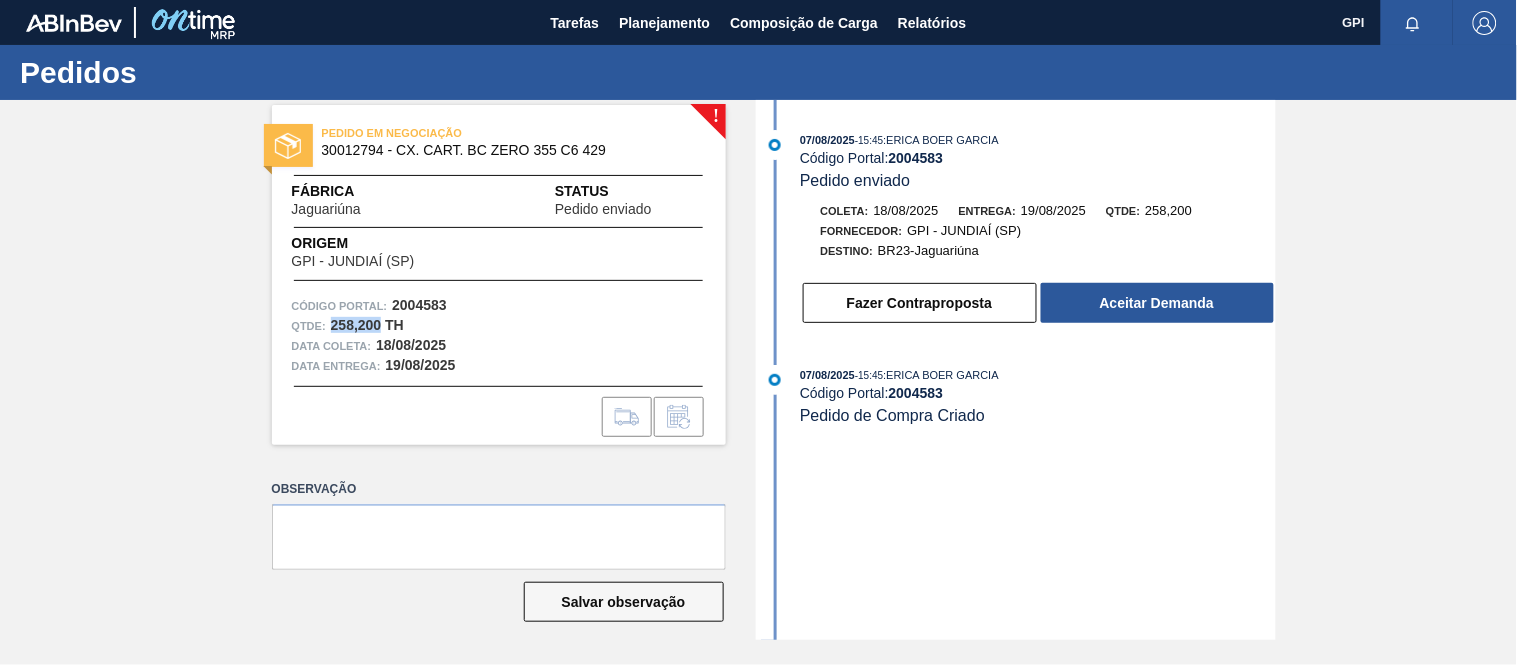 drag, startPoint x: 330, startPoint y: 321, endPoint x: 380, endPoint y: 325, distance: 50.159744 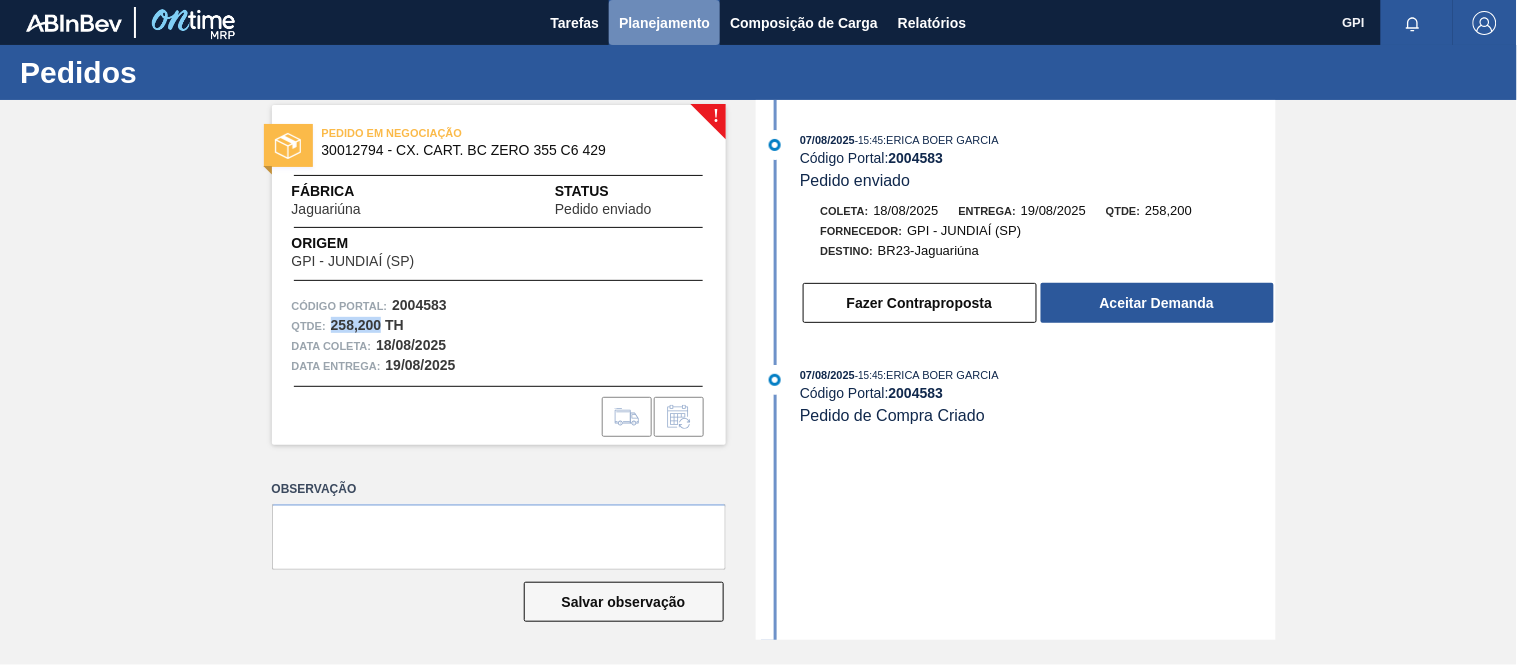 click on "Planejamento" at bounding box center [664, 23] 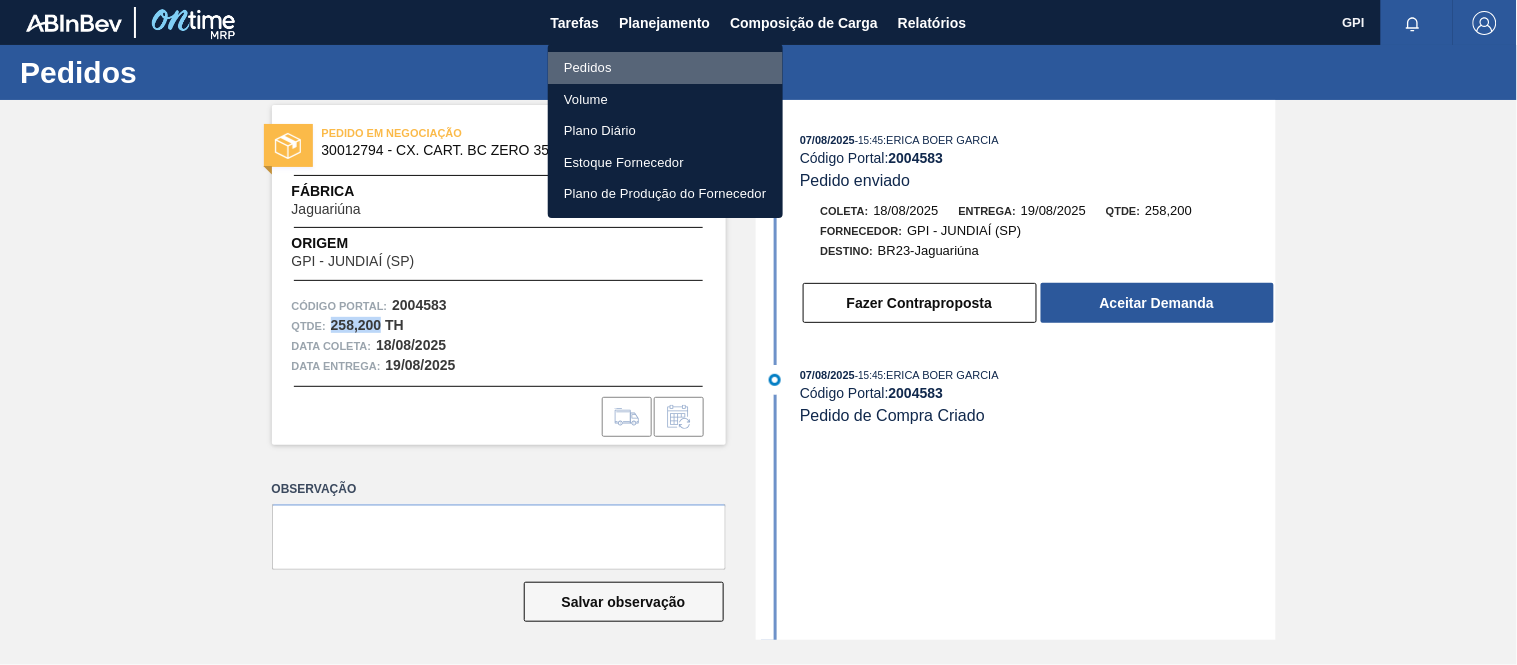 click on "Pedidos" at bounding box center (665, 68) 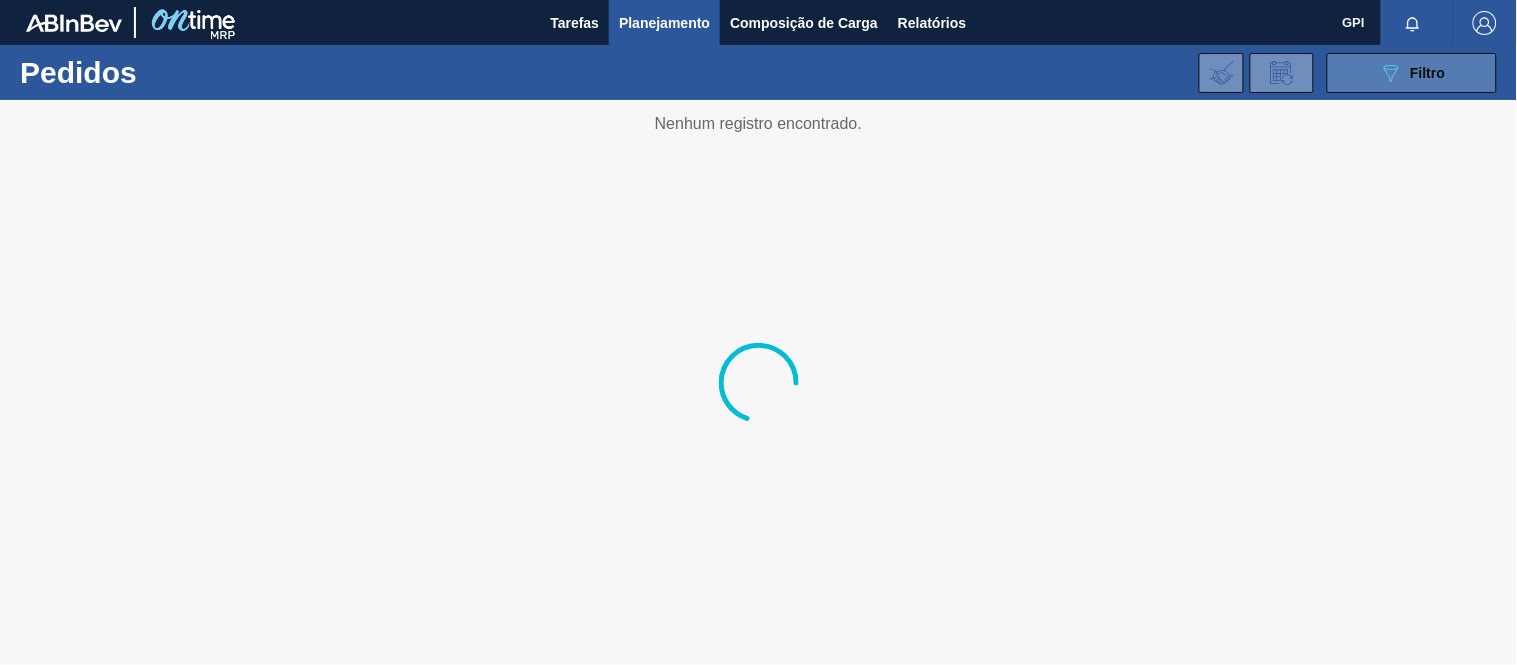 click on "089F7B8B-B2A5-4AFE-B5C0-19BA573D28AC" 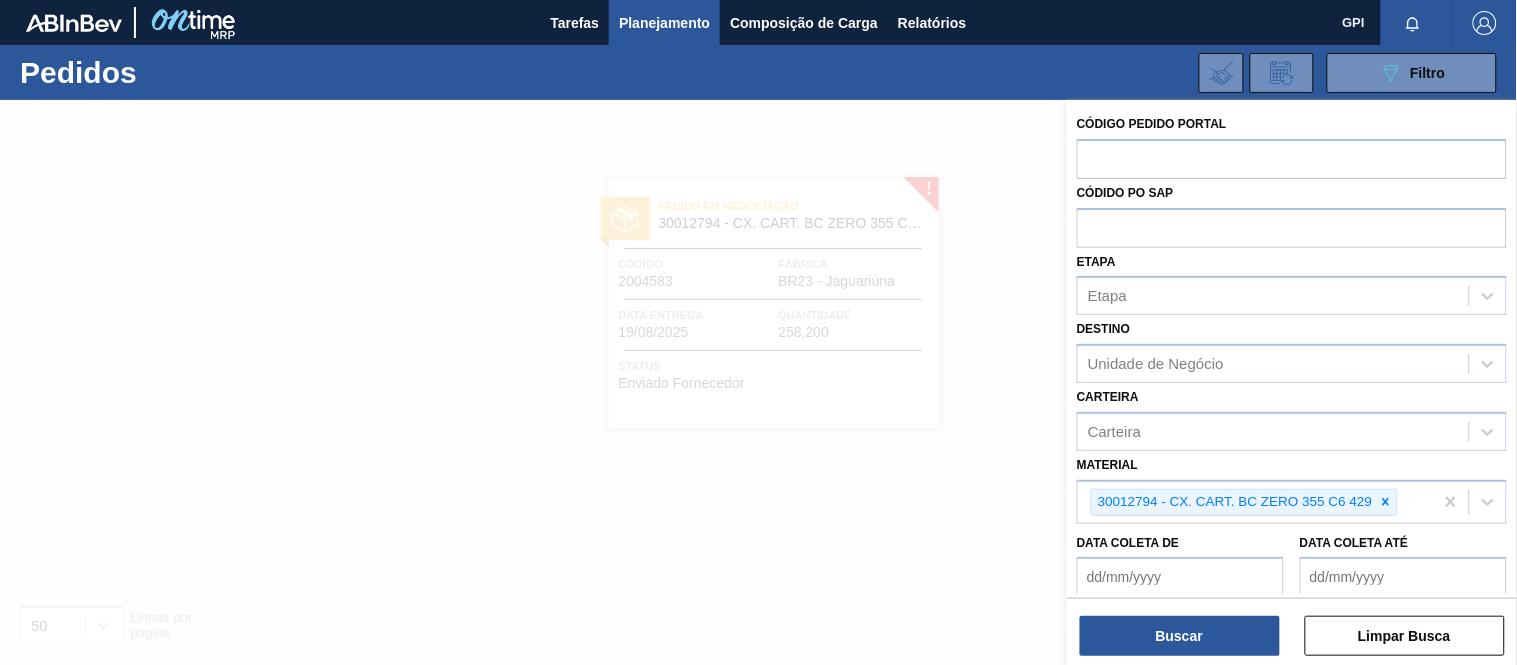 click at bounding box center [758, 432] 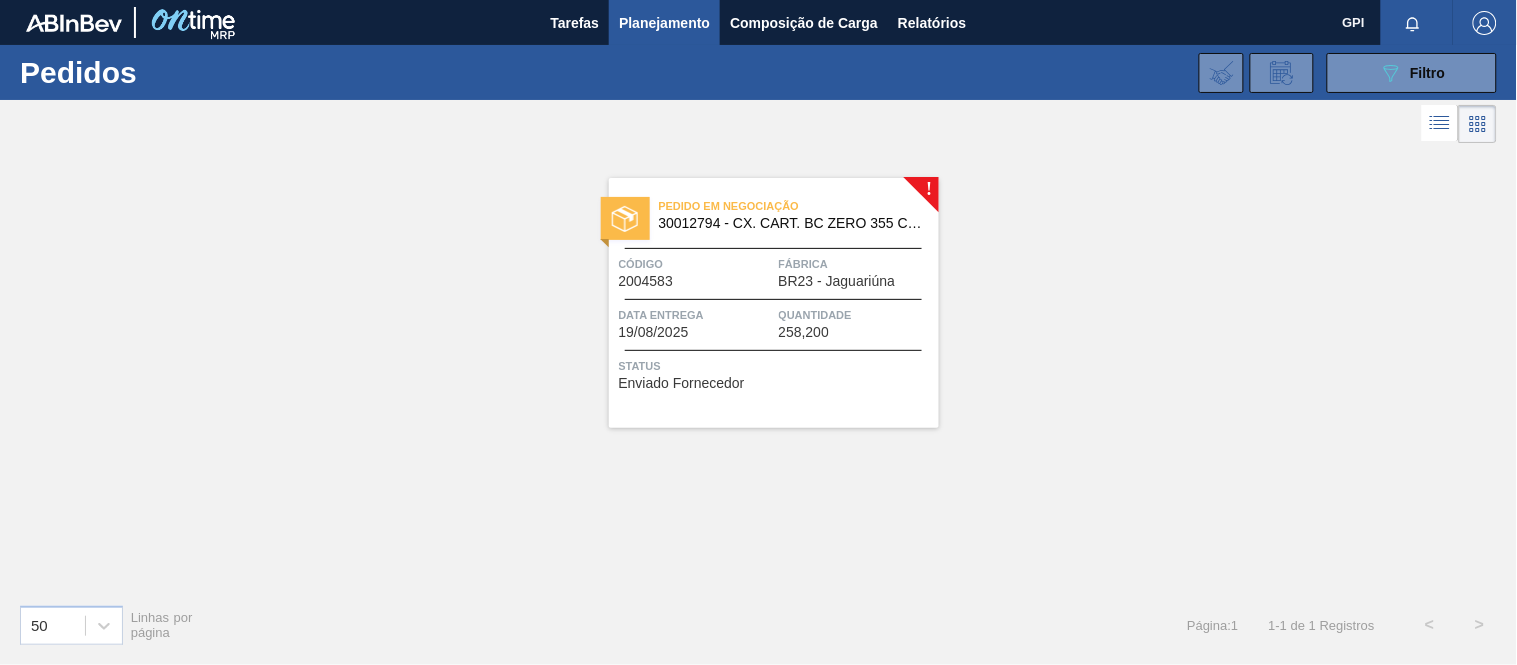 click on "Data entrega" at bounding box center [696, 315] 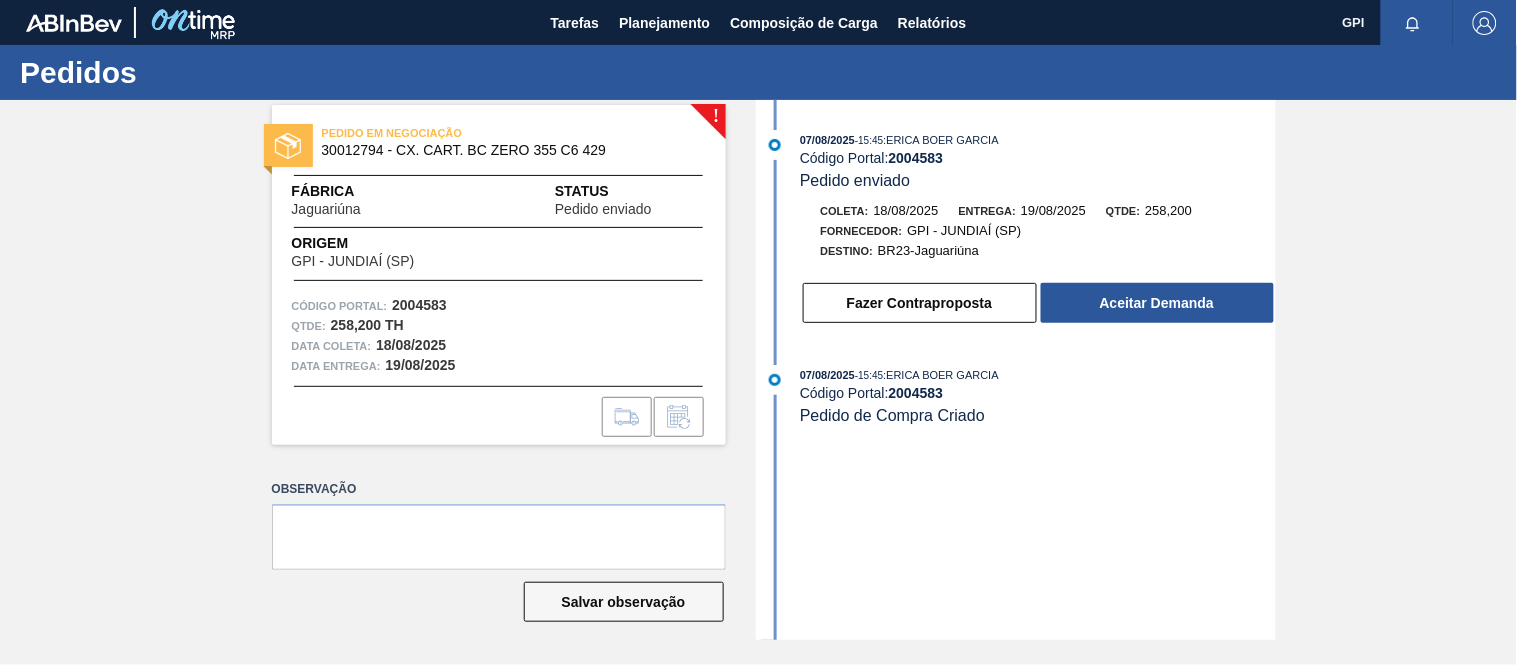 click on "07/08/2025  -  15:45 :  ERICA BOER GARCIA Código Portal:  2004583 Pedido de Compra Criado" at bounding box center [1018, 405] 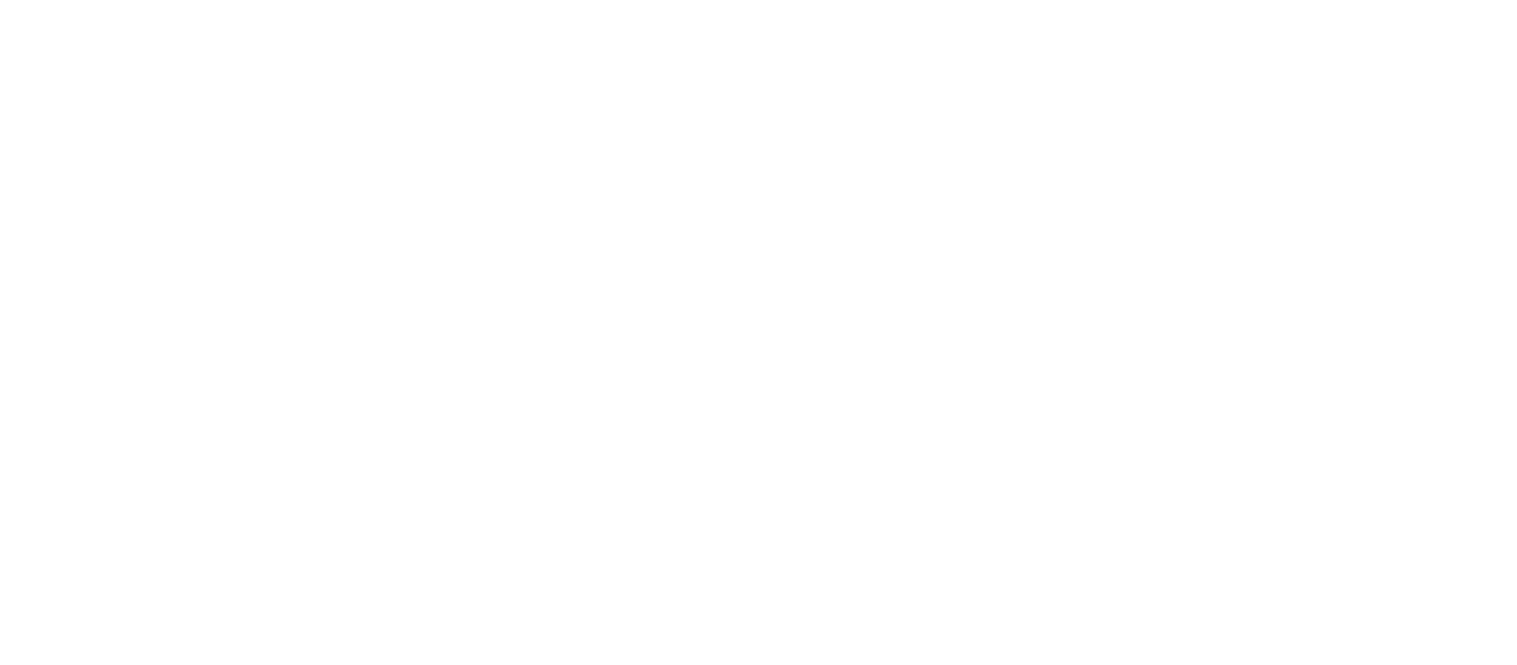 scroll, scrollTop: 0, scrollLeft: 0, axis: both 